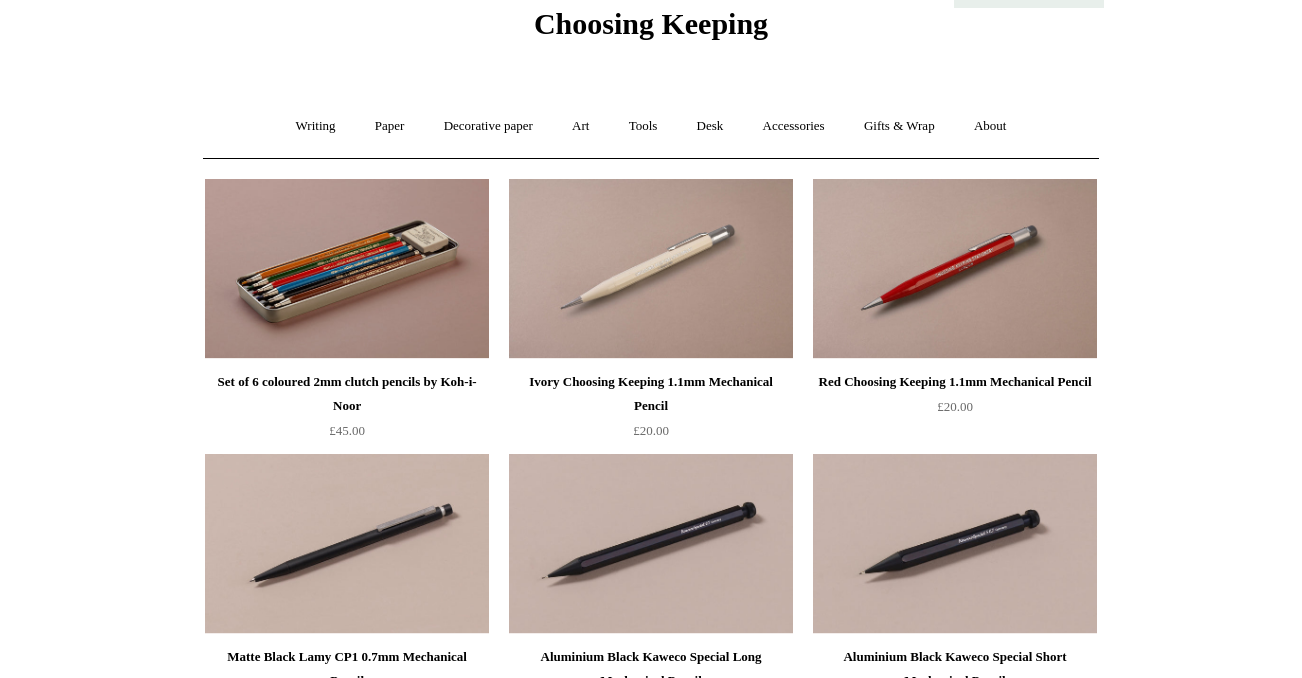 scroll, scrollTop: 85, scrollLeft: 0, axis: vertical 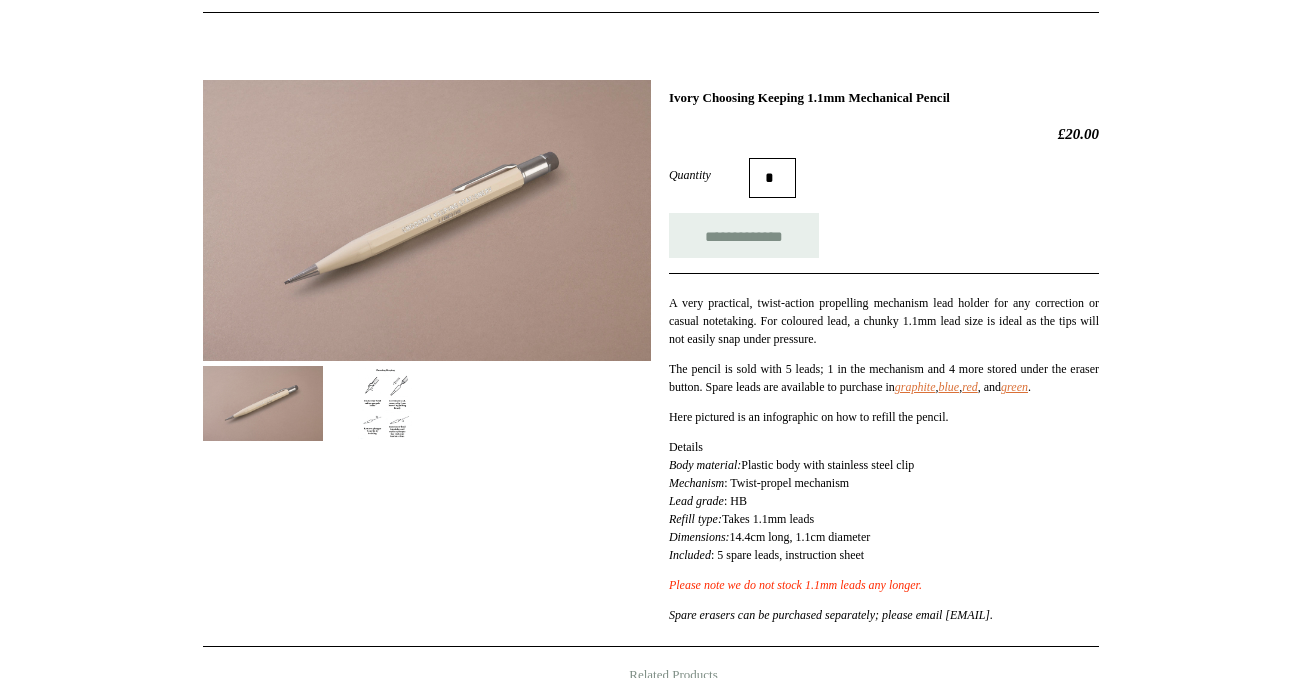click at bounding box center (263, 403) 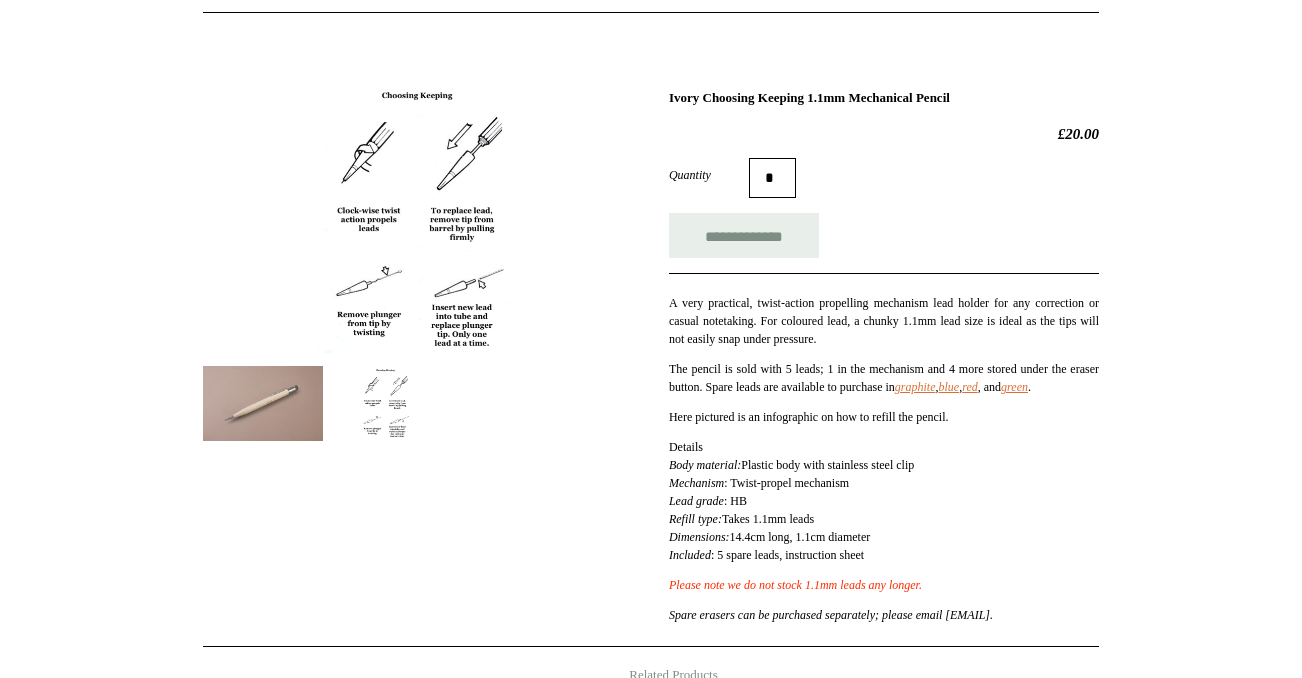 scroll, scrollTop: 226, scrollLeft: 0, axis: vertical 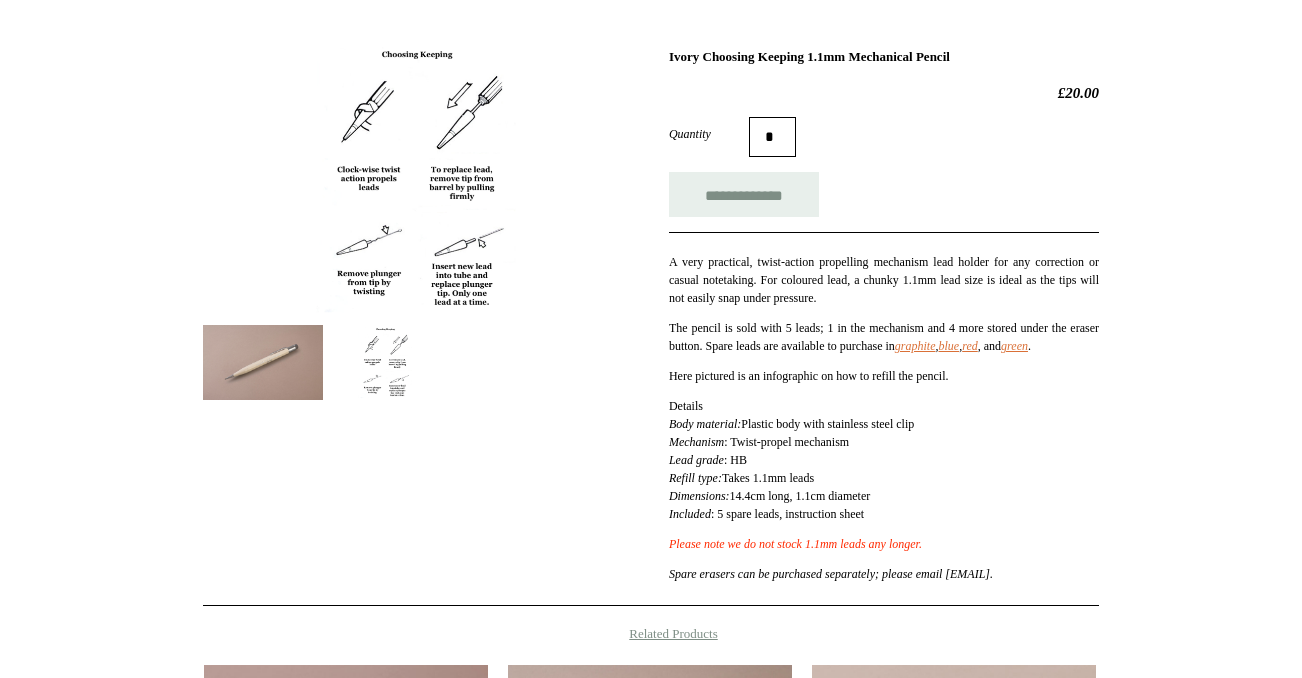 click at bounding box center [427, 179] 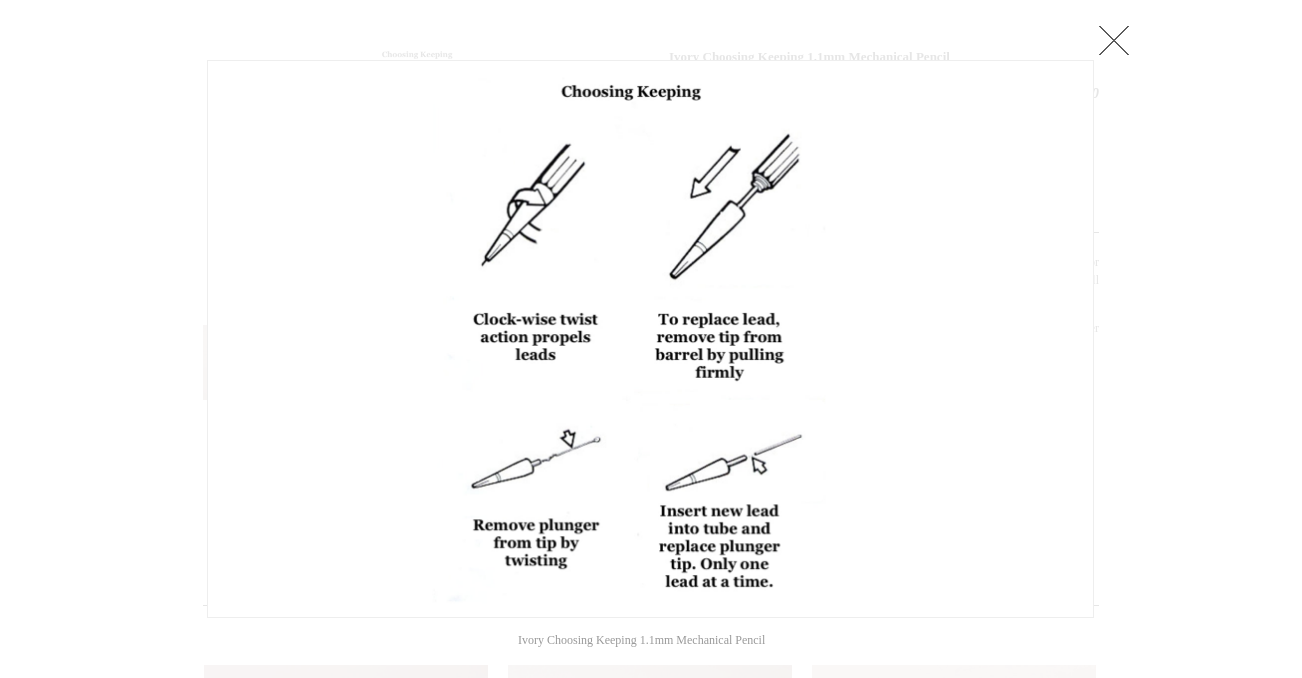 click at bounding box center [1114, 40] 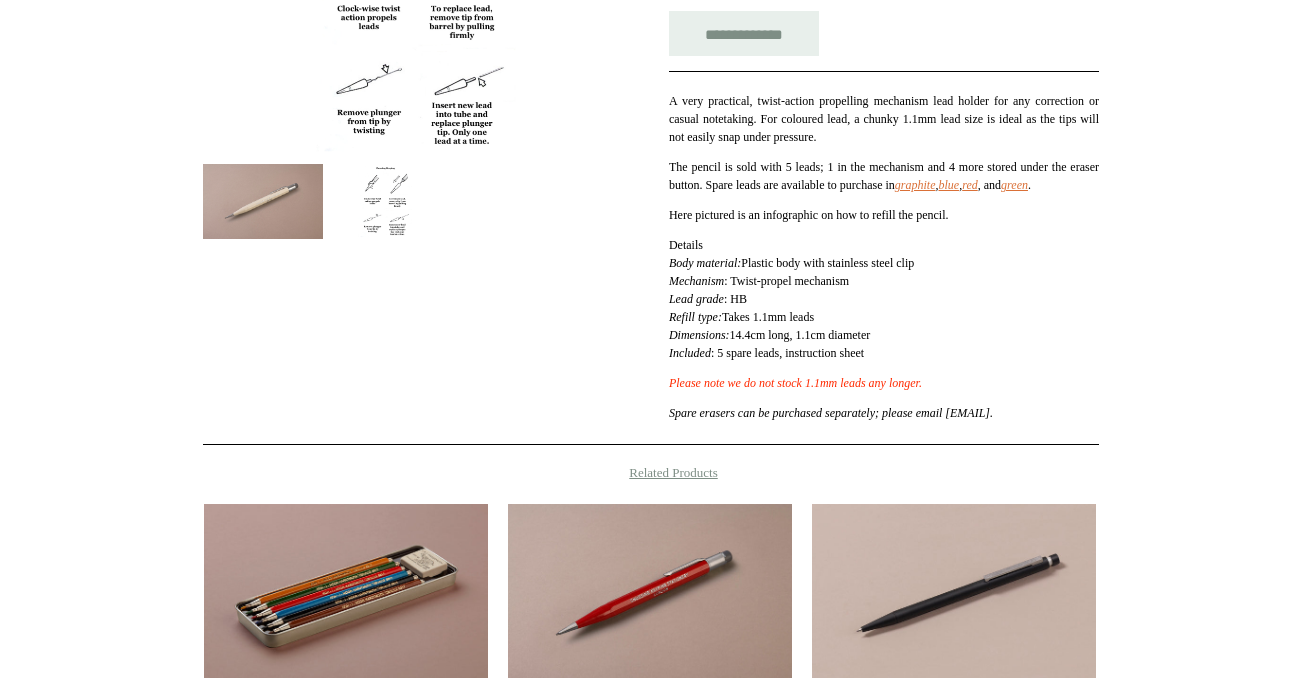 scroll, scrollTop: 666, scrollLeft: 0, axis: vertical 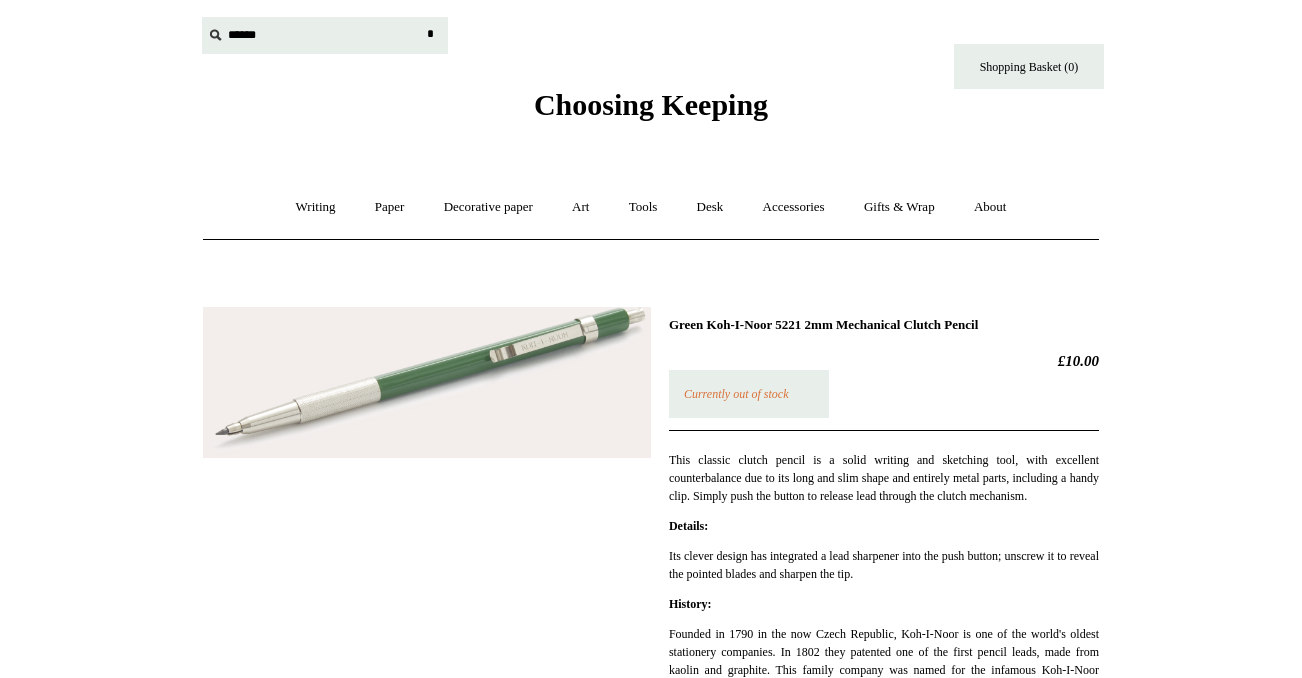 click at bounding box center (325, 35) 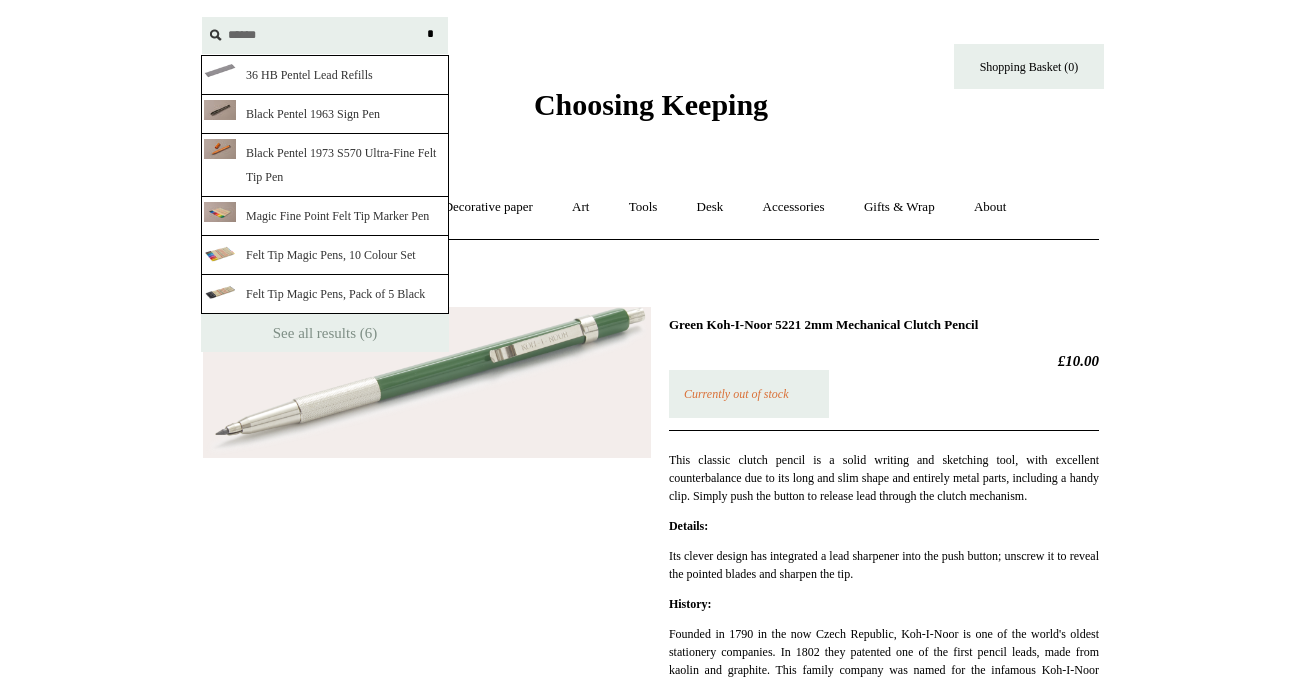 type on "******" 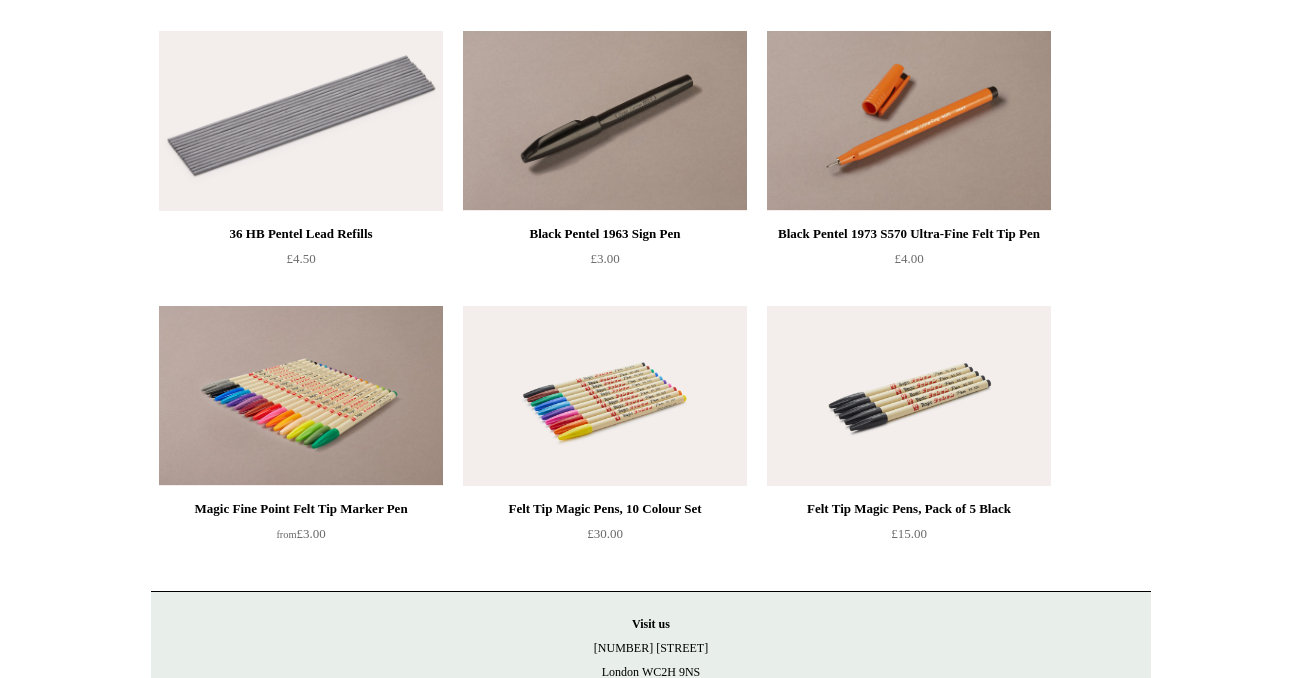 scroll, scrollTop: 391, scrollLeft: 0, axis: vertical 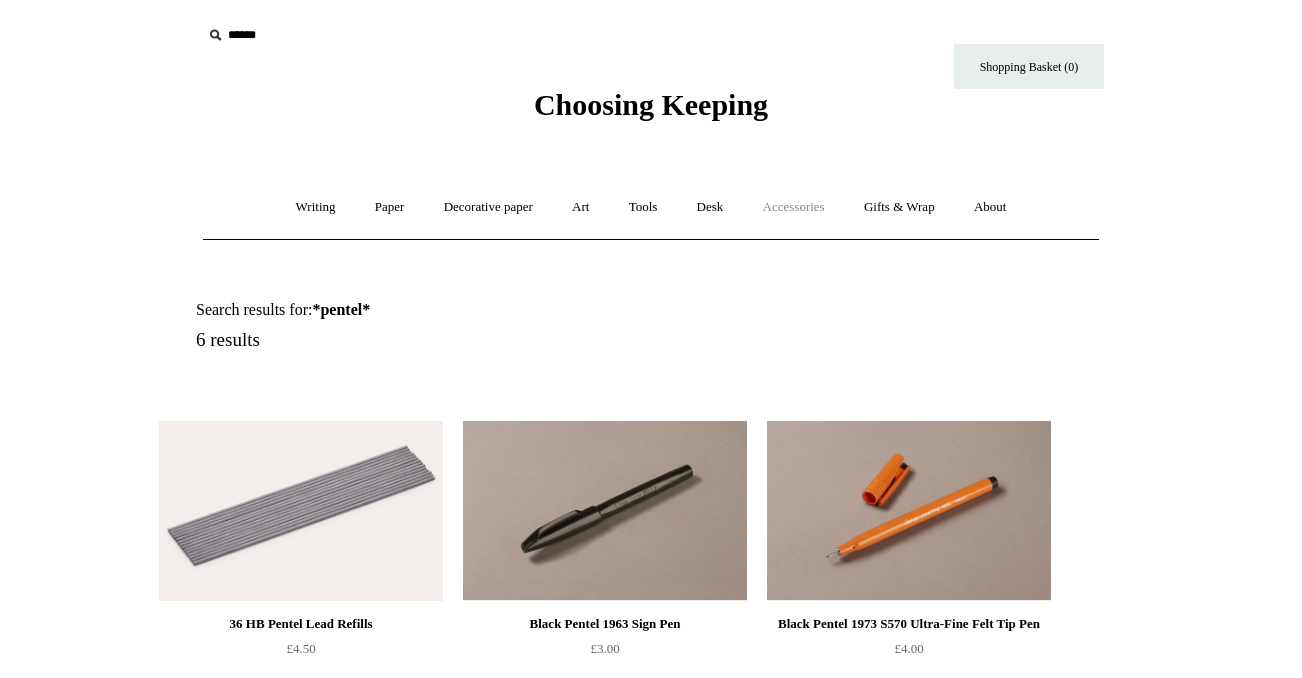 click on "Accessories +" at bounding box center [794, 207] 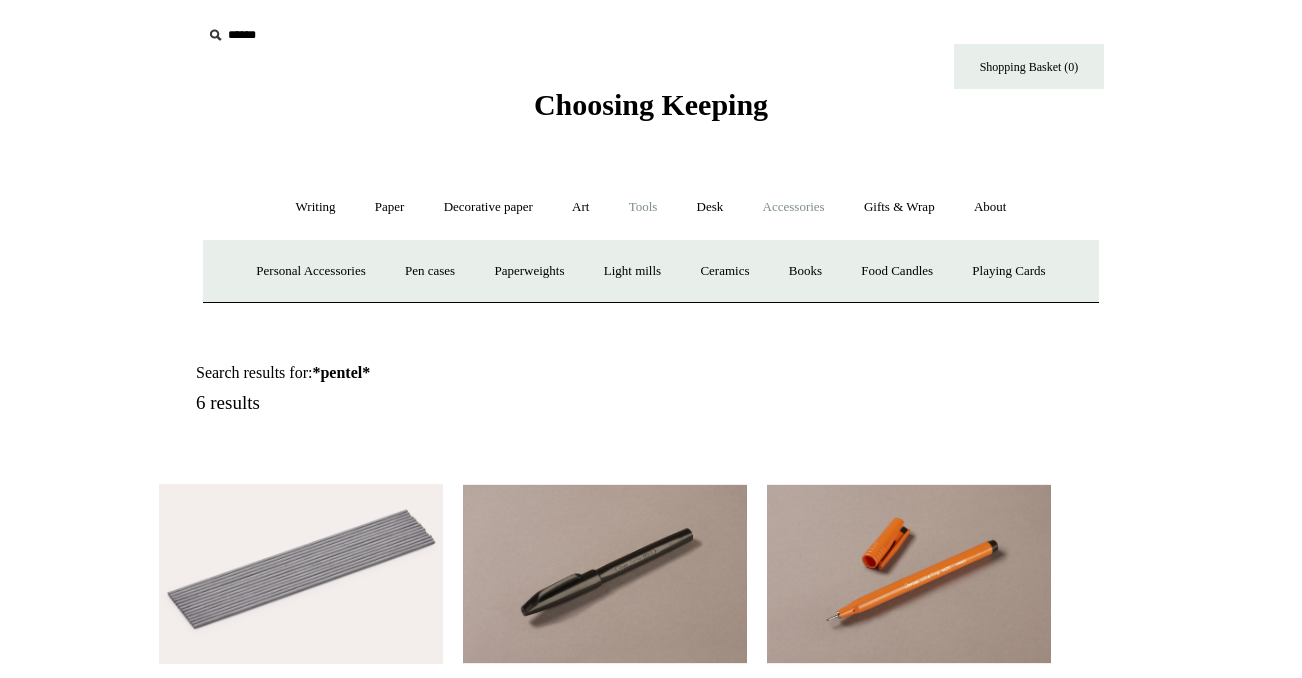 click on "Tools +" at bounding box center [643, 207] 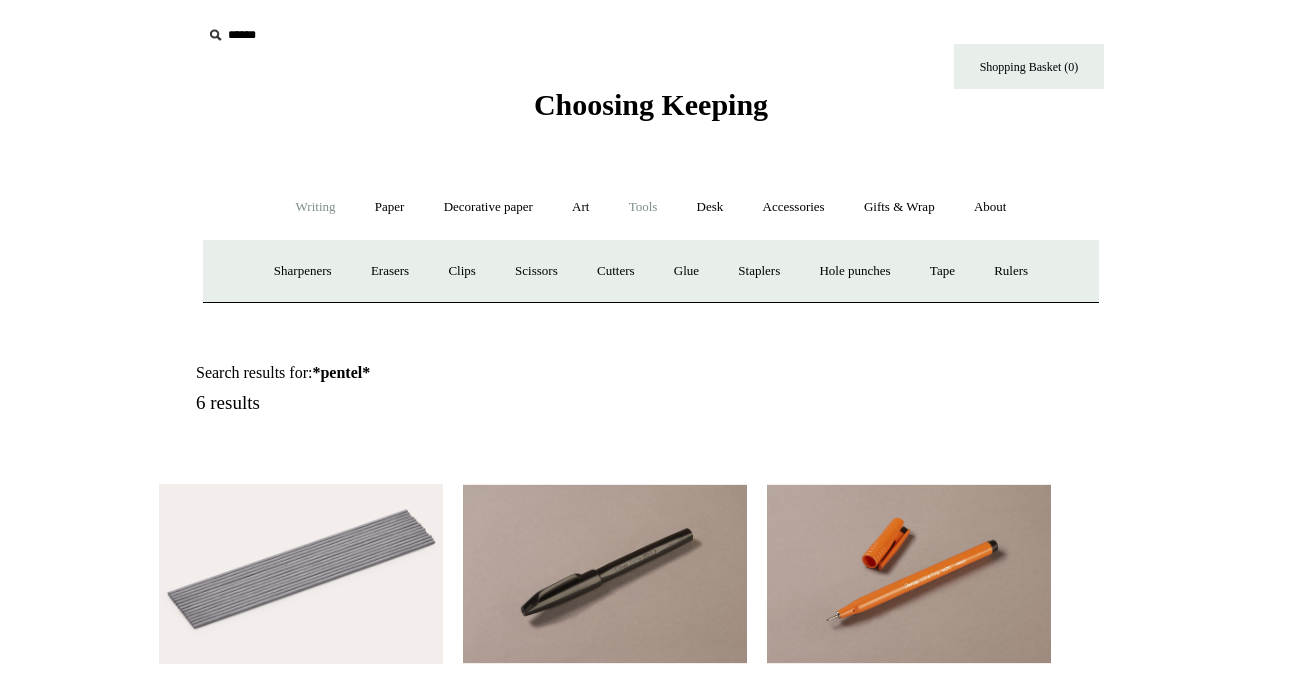 click on "Writing +" at bounding box center [316, 207] 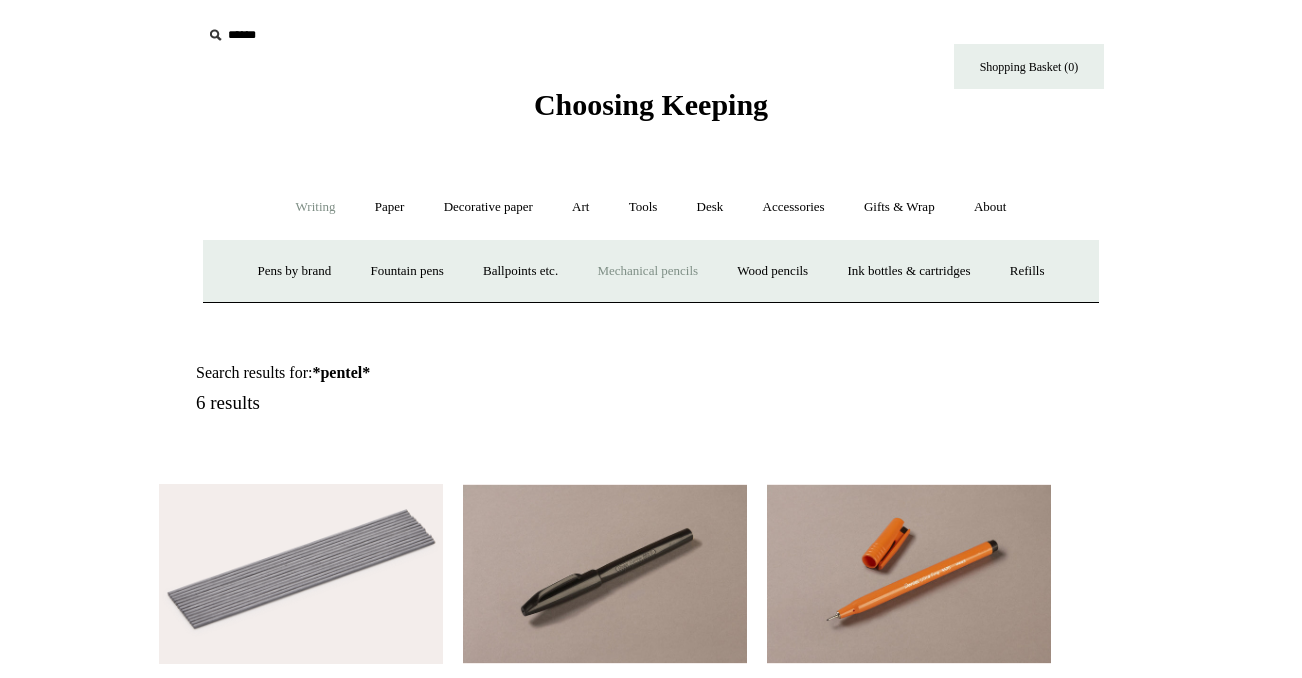 click on "Mechanical pencils +" at bounding box center [647, 271] 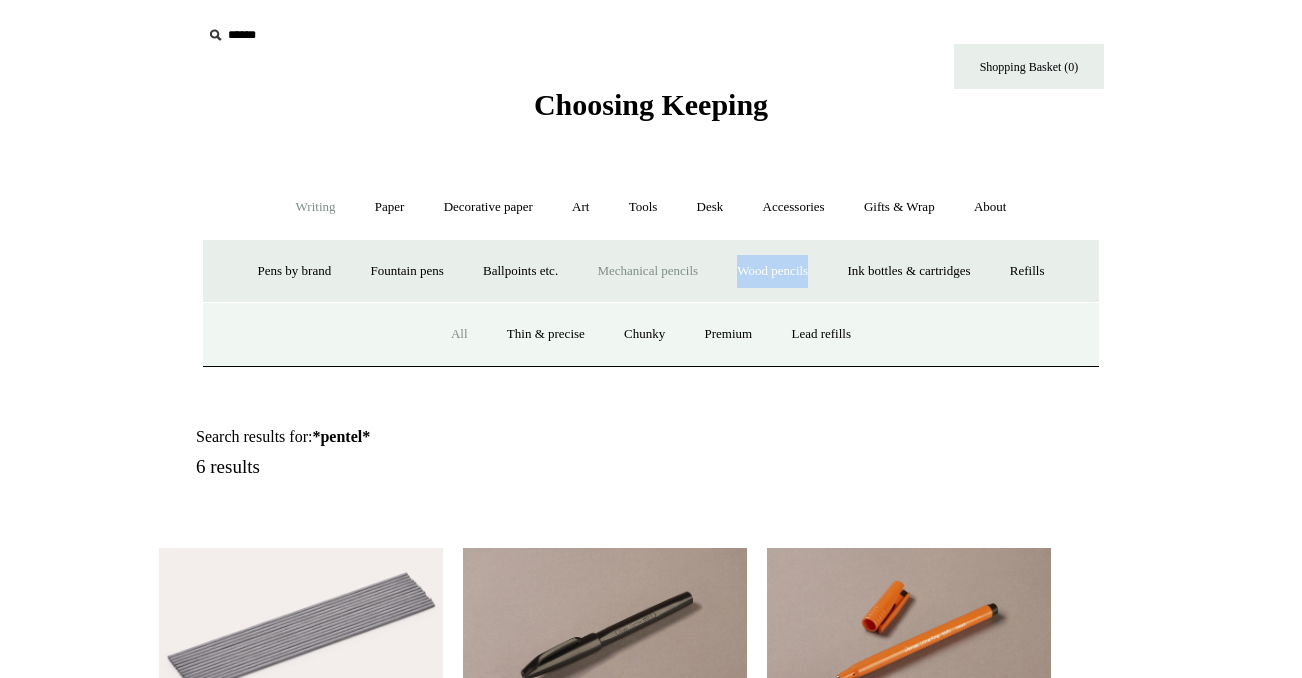 click on "All" at bounding box center (459, 334) 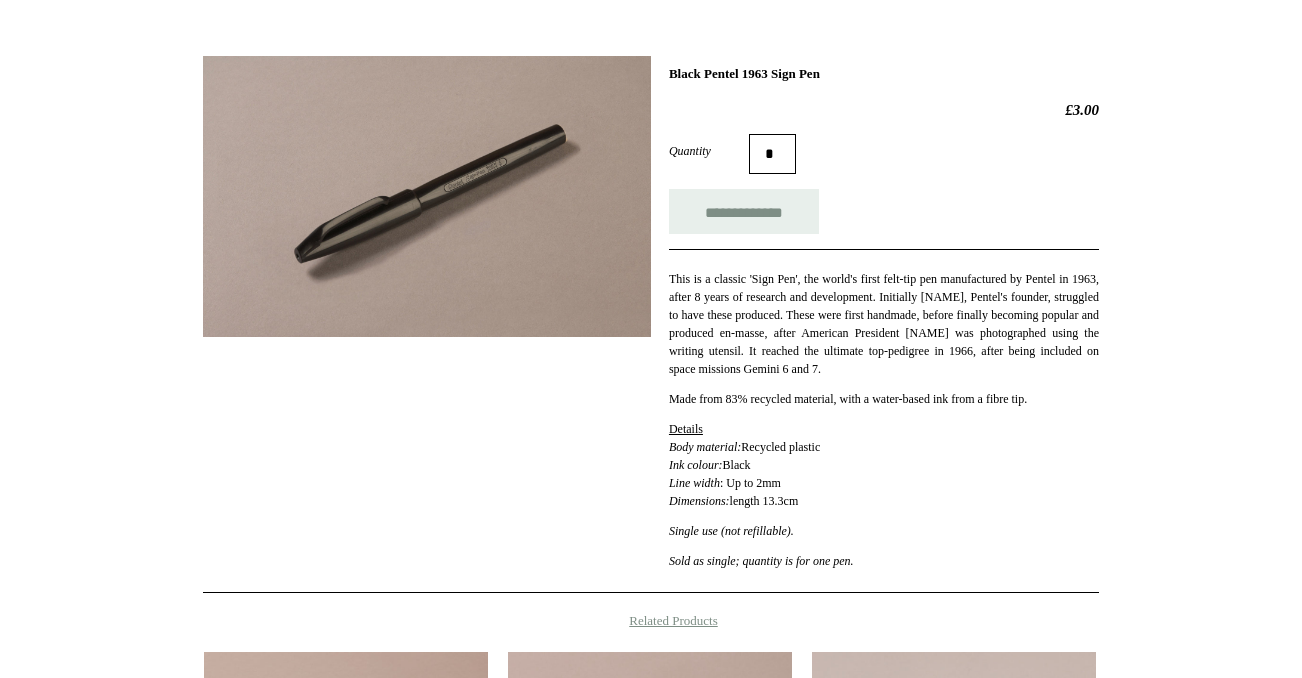 scroll, scrollTop: 250, scrollLeft: 0, axis: vertical 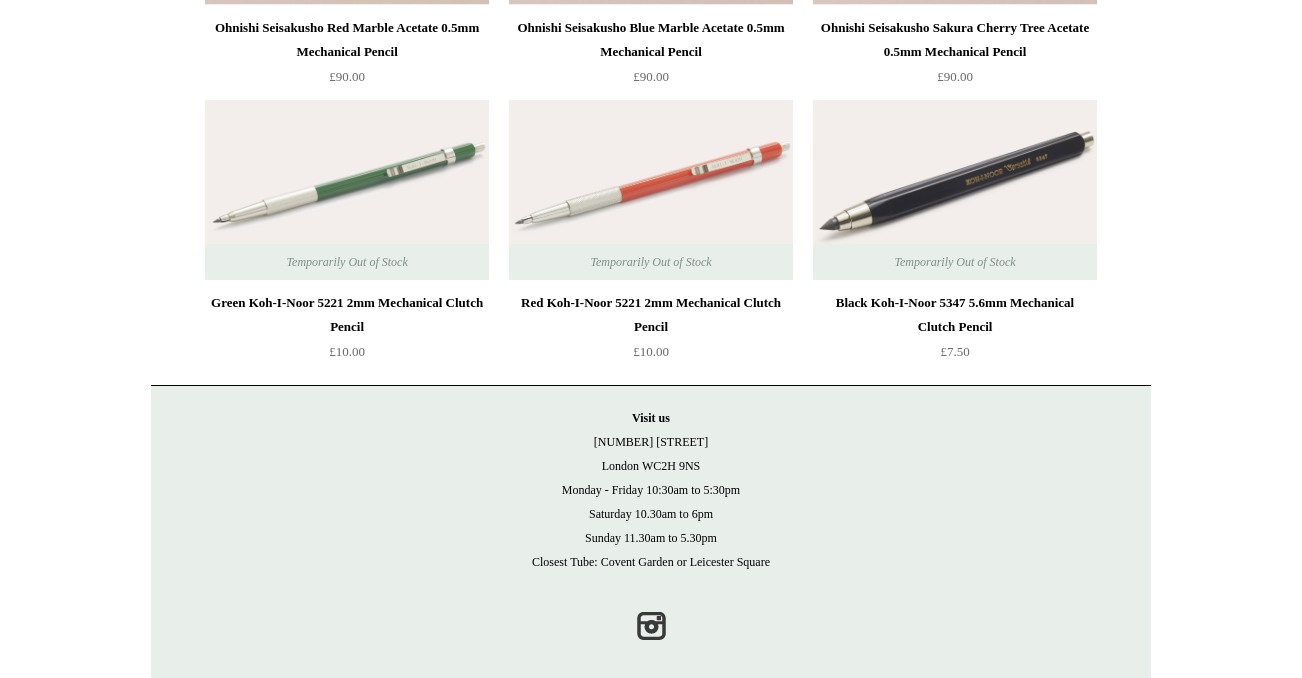 click on "Green Koh-I-Noor 5221 2mm Mechanical Clutch Pencil" at bounding box center [347, 315] 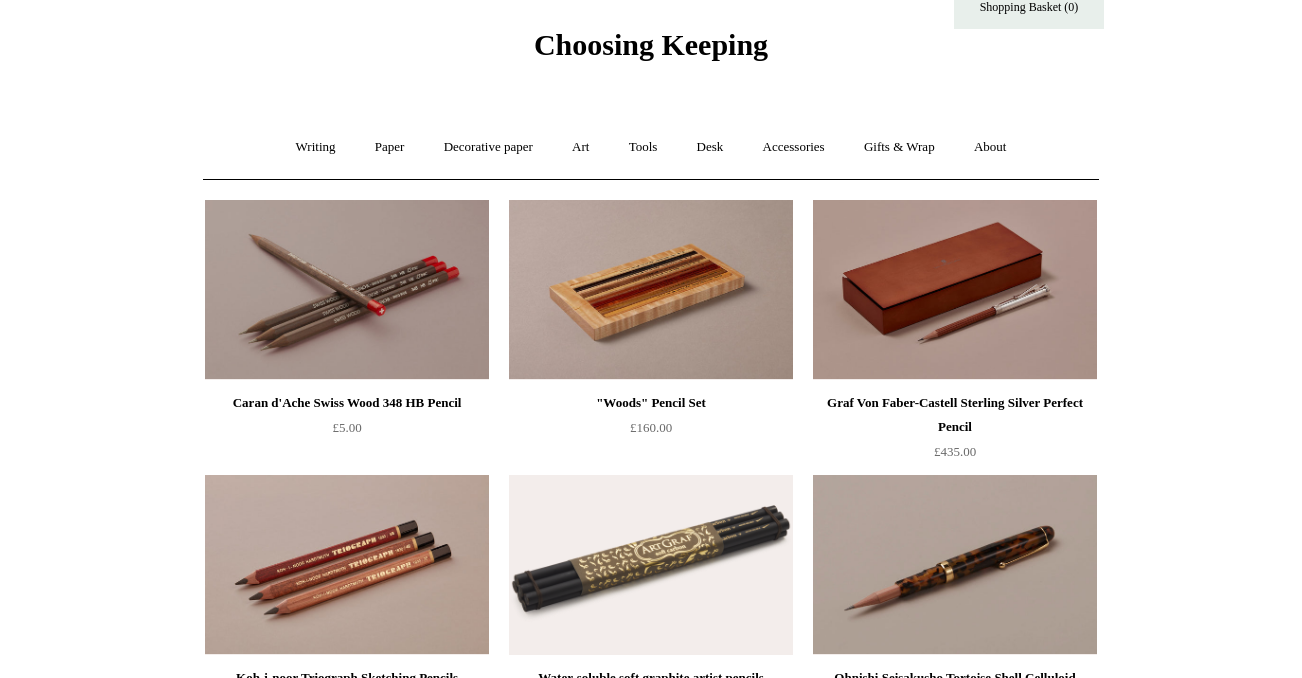 scroll, scrollTop: 0, scrollLeft: 0, axis: both 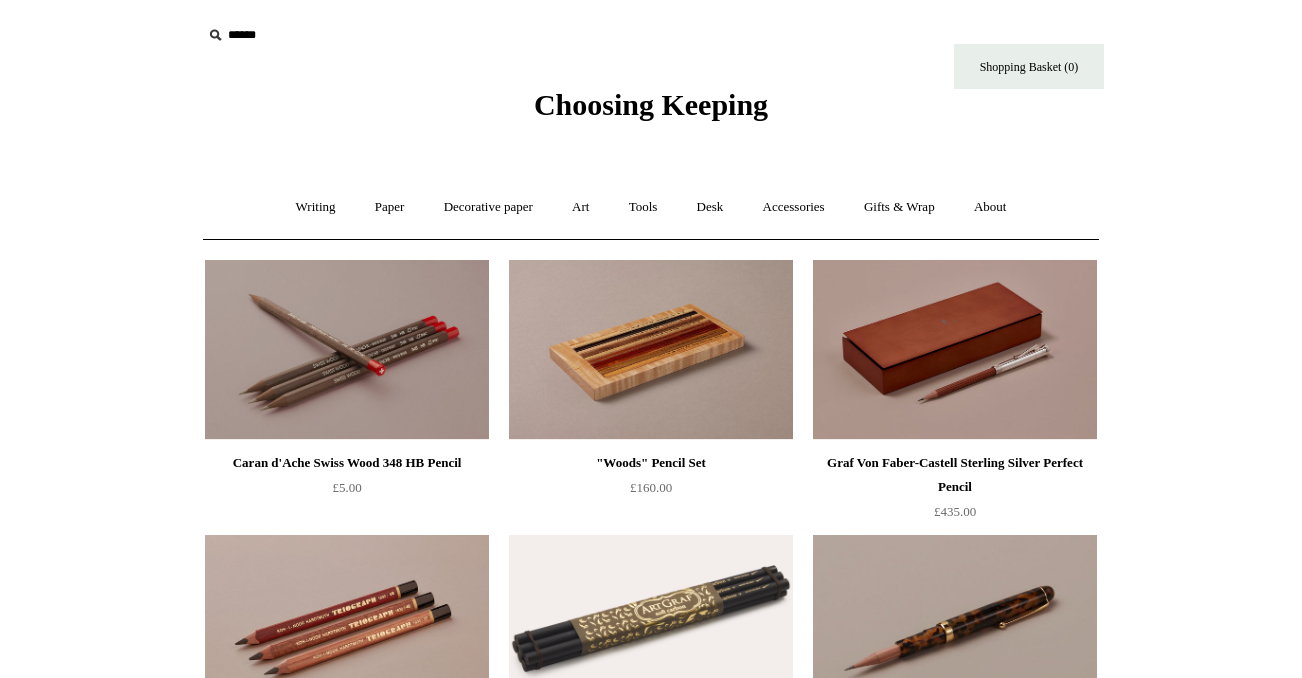 click at bounding box center (347, 350) 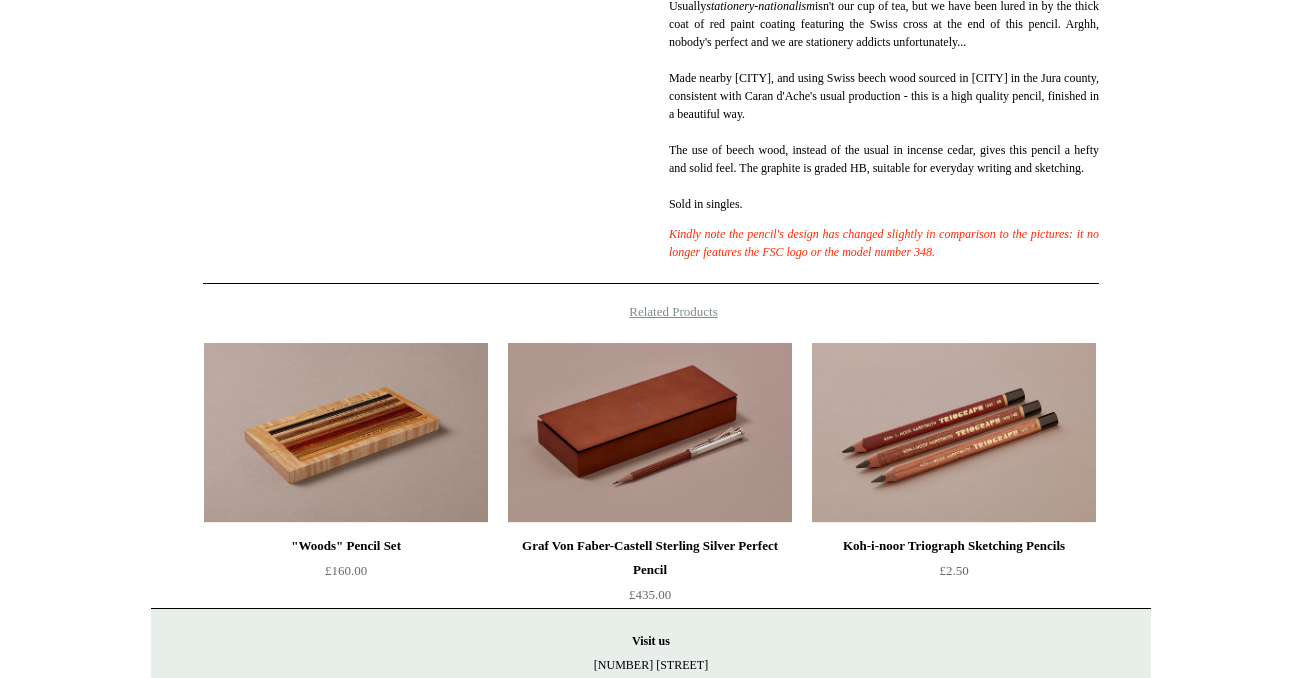 scroll, scrollTop: 615, scrollLeft: 0, axis: vertical 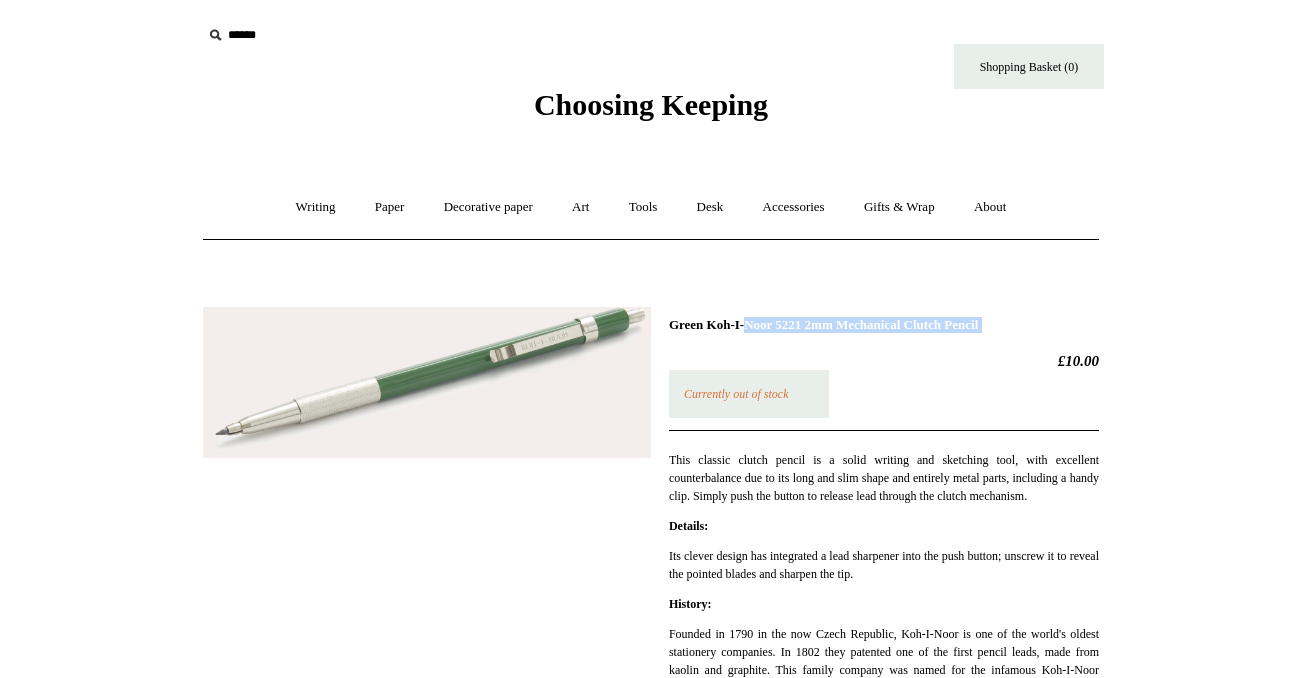 drag, startPoint x: 672, startPoint y: 319, endPoint x: 987, endPoint y: 336, distance: 315.4584 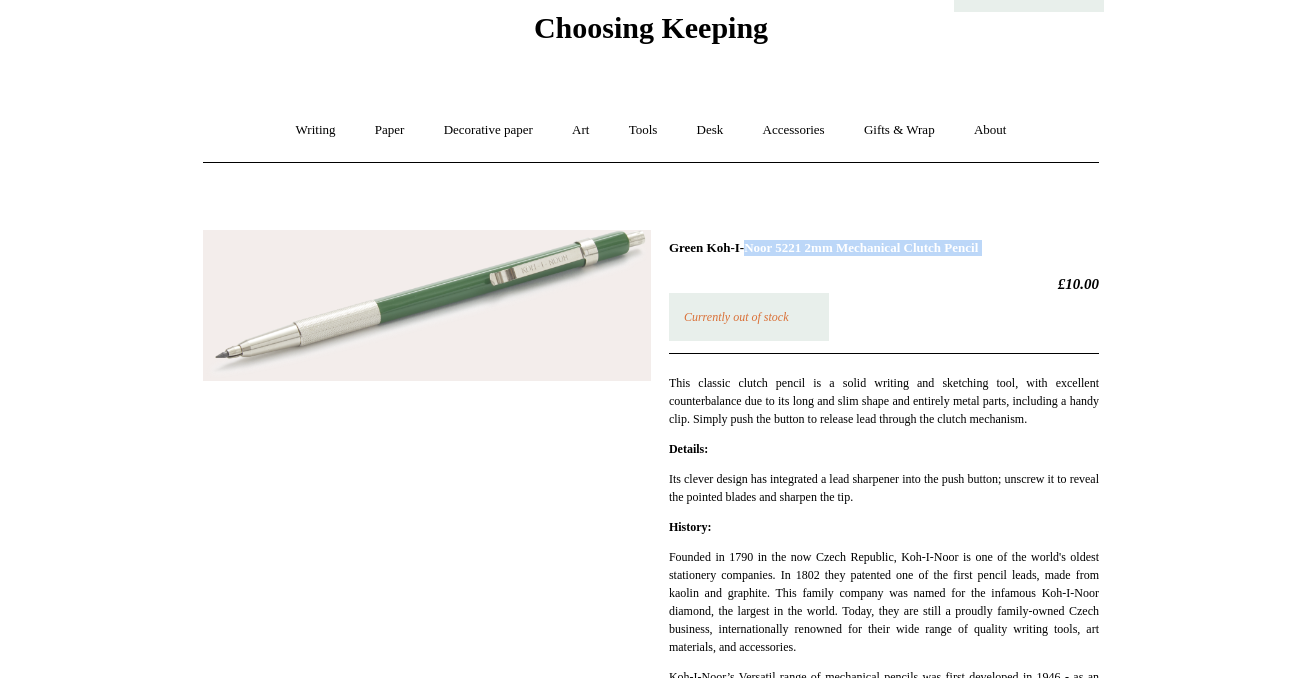 scroll, scrollTop: 0, scrollLeft: 0, axis: both 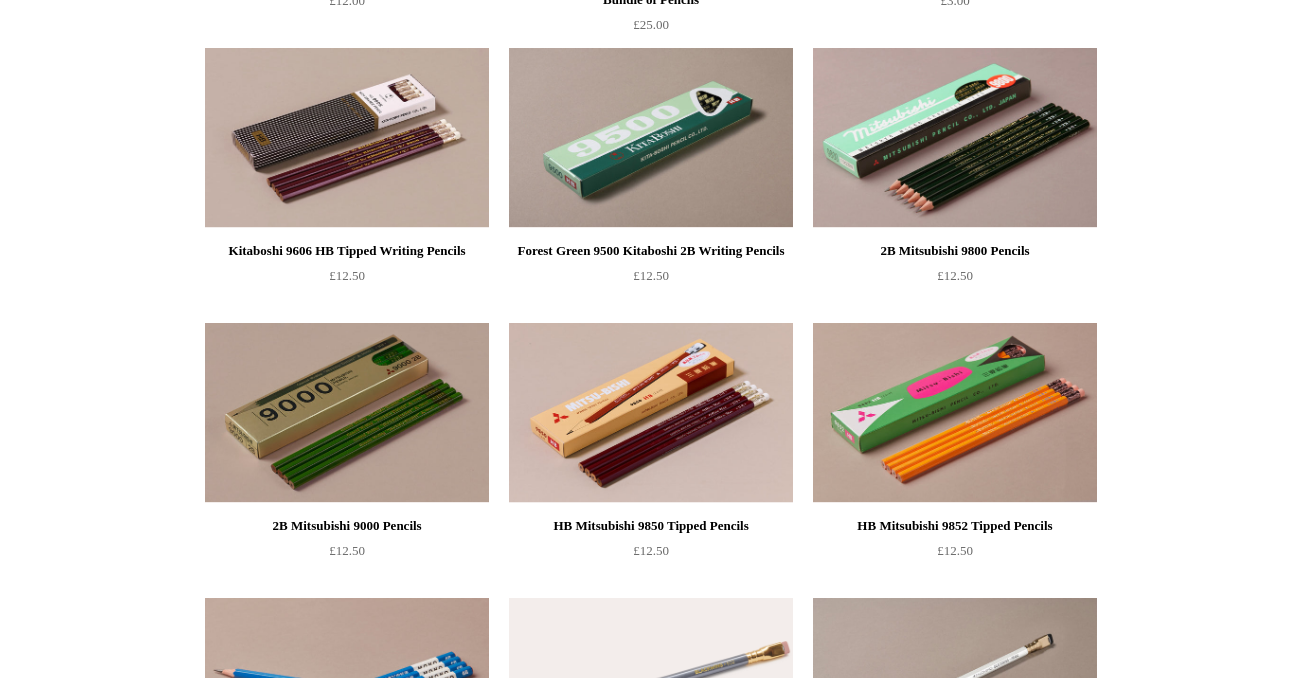 click at bounding box center (955, 138) 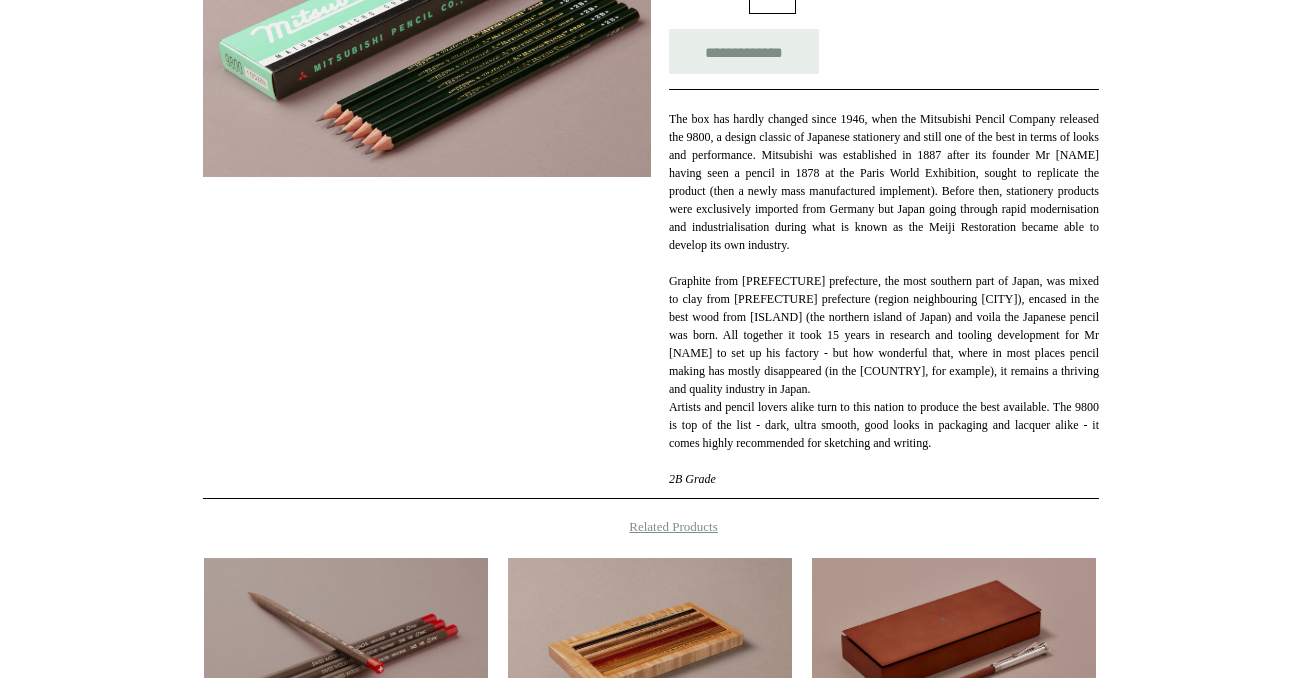 scroll, scrollTop: 413, scrollLeft: 0, axis: vertical 